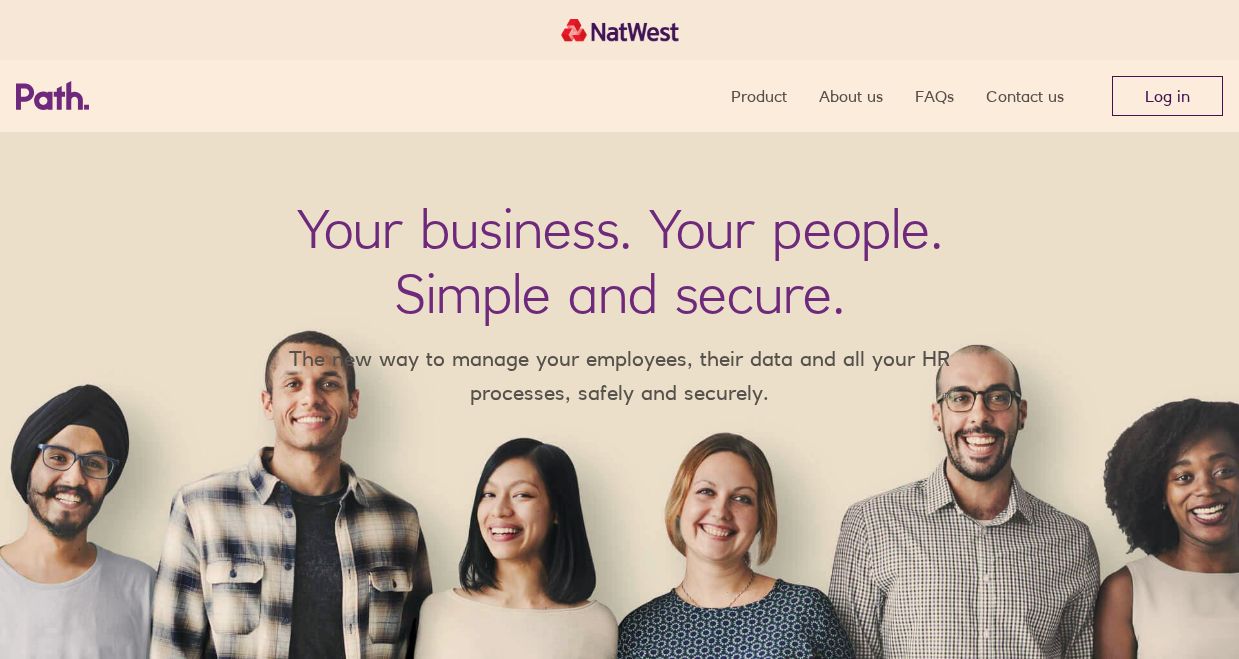 scroll, scrollTop: 0, scrollLeft: 0, axis: both 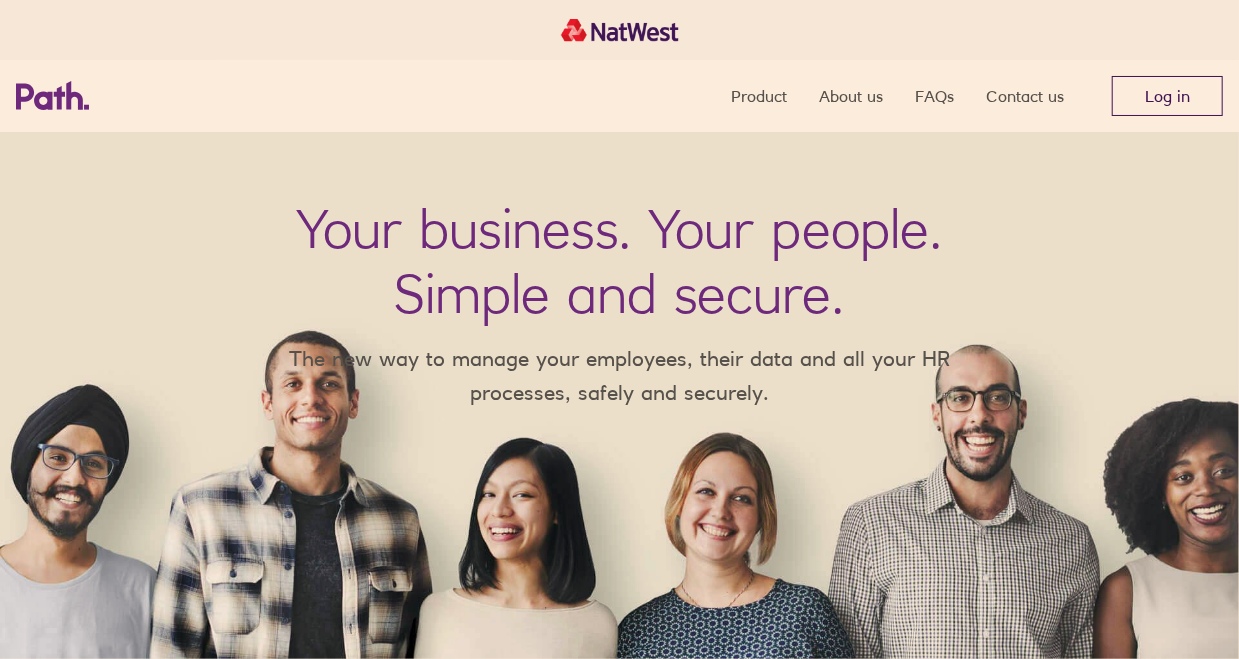 drag, startPoint x: 0, startPoint y: 0, endPoint x: 1190, endPoint y: 93, distance: 1193.6285 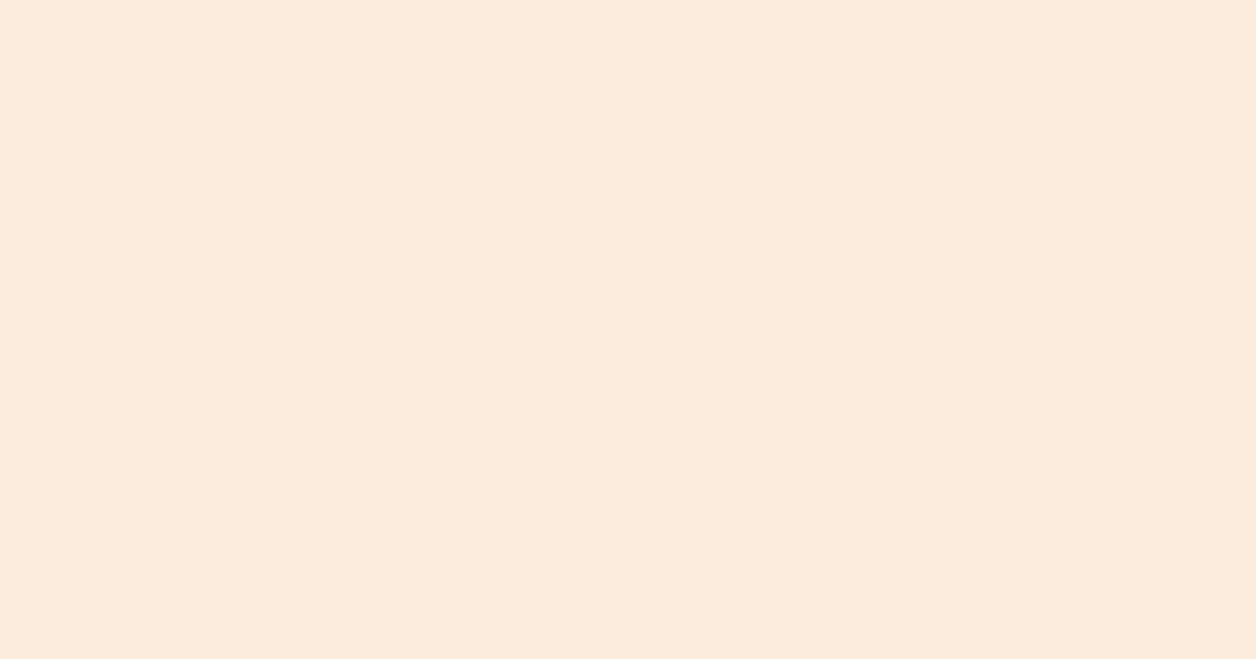 scroll, scrollTop: 0, scrollLeft: 0, axis: both 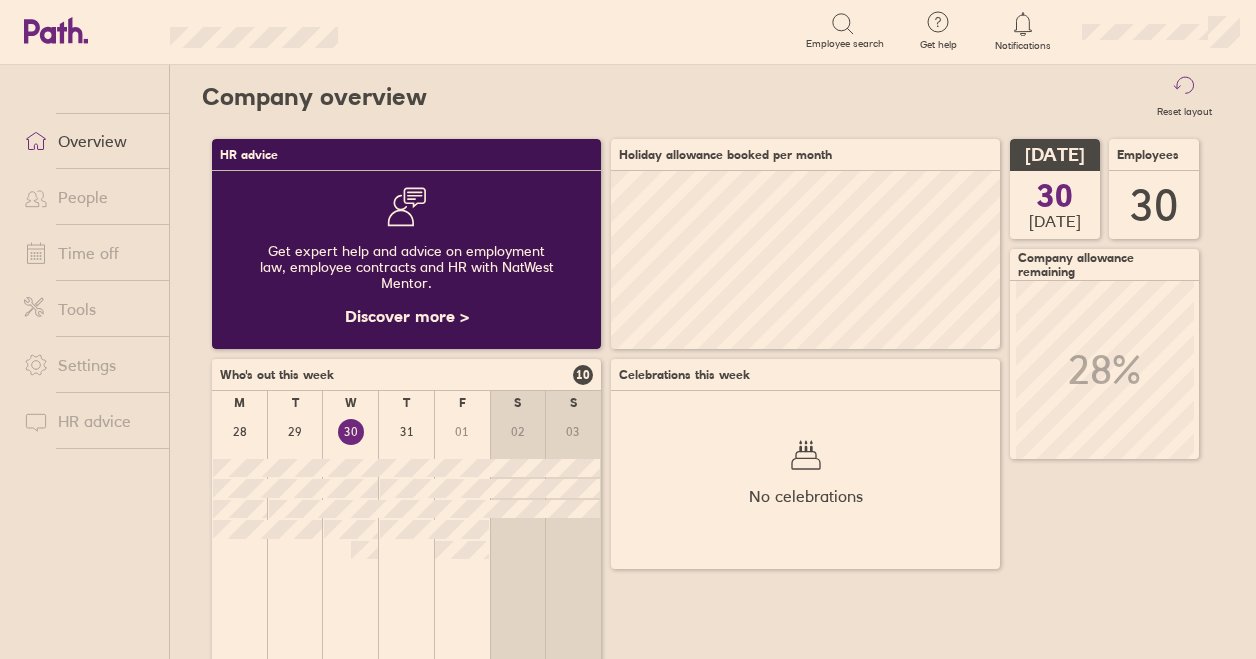 click on "Time off" at bounding box center (88, 253) 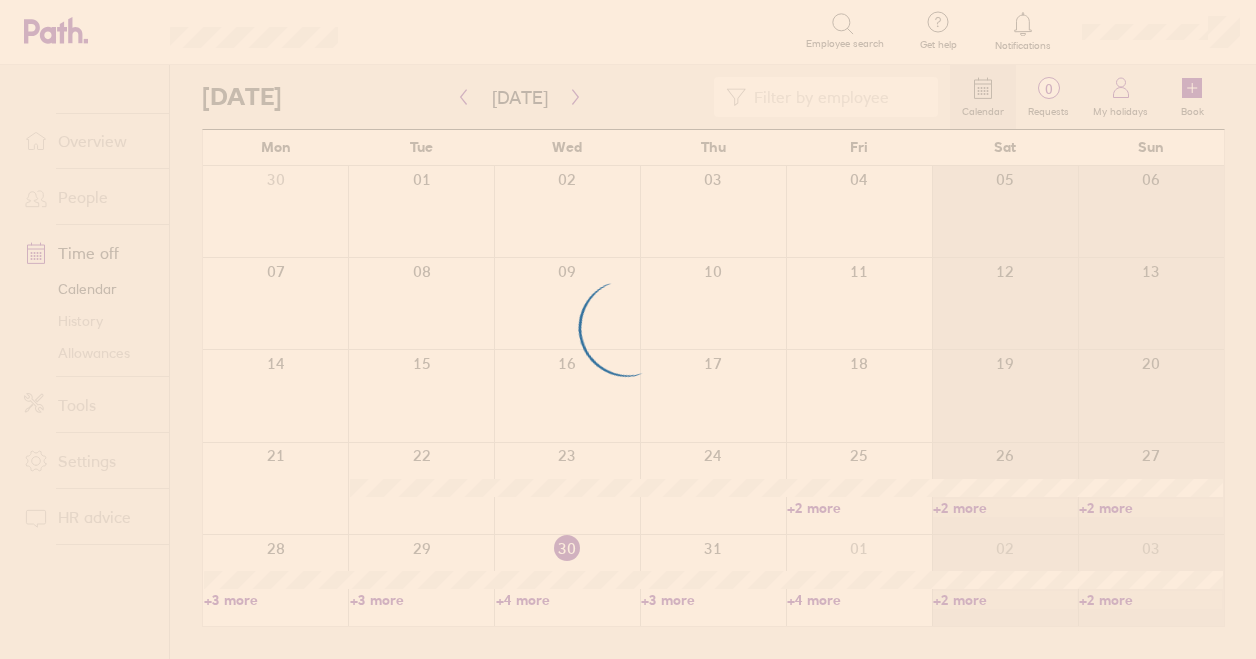 click at bounding box center (628, 329) 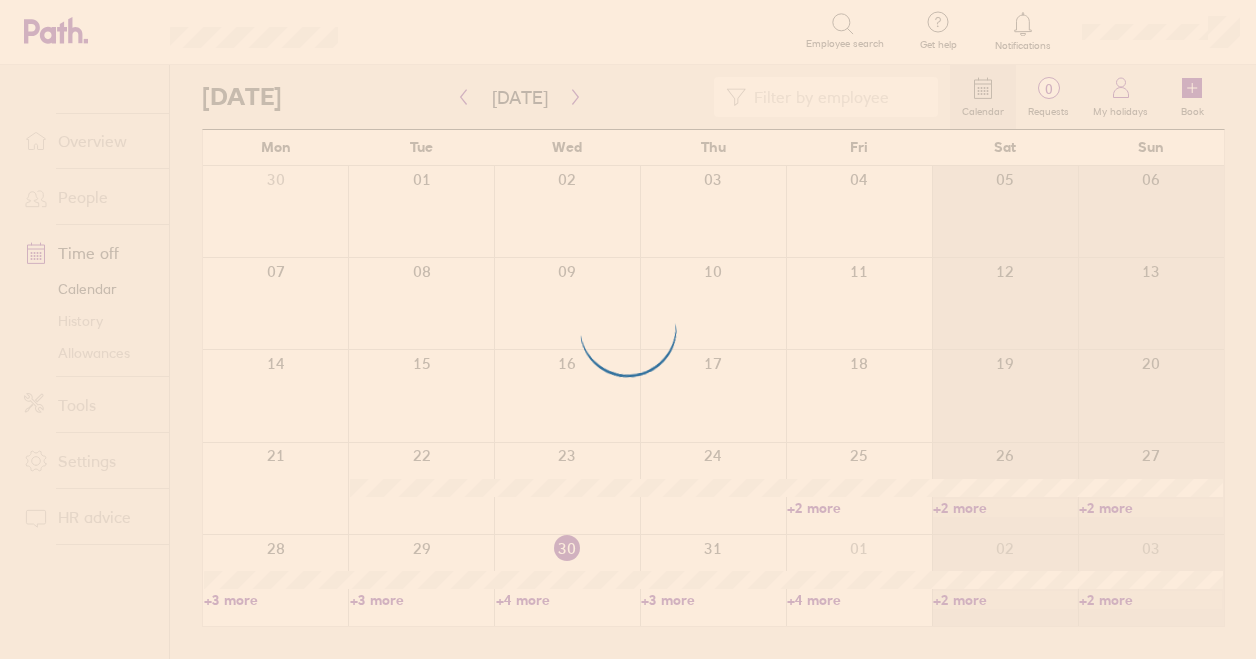 click at bounding box center [628, 329] 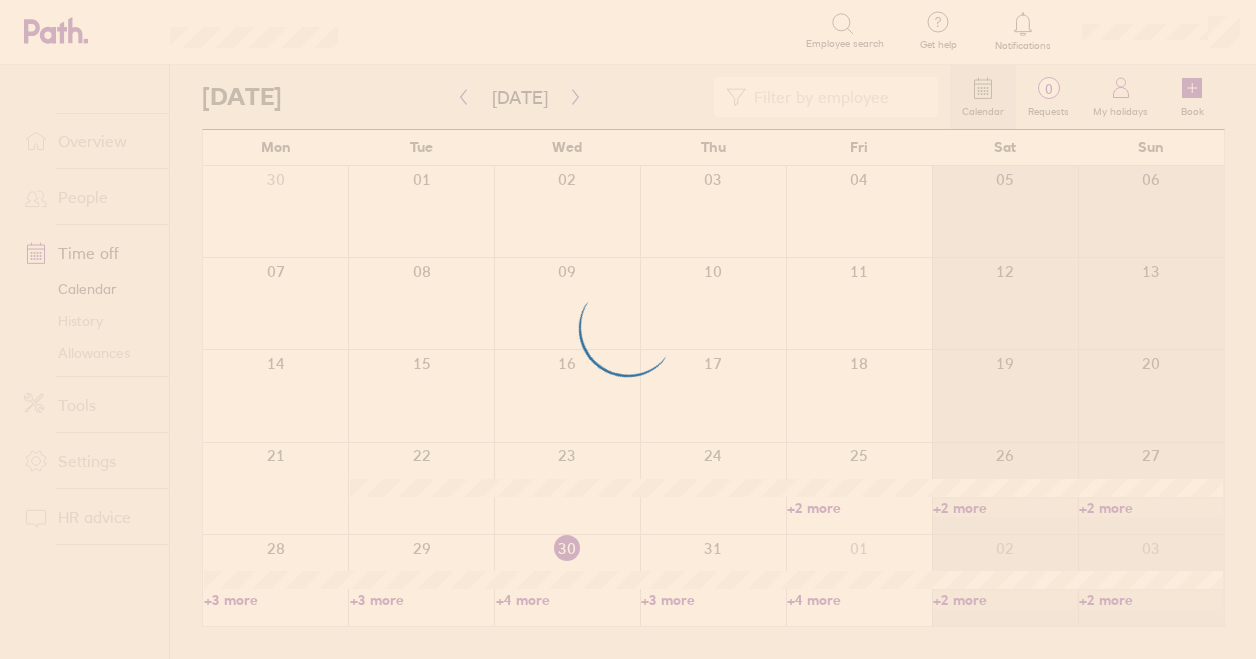 click at bounding box center [628, 329] 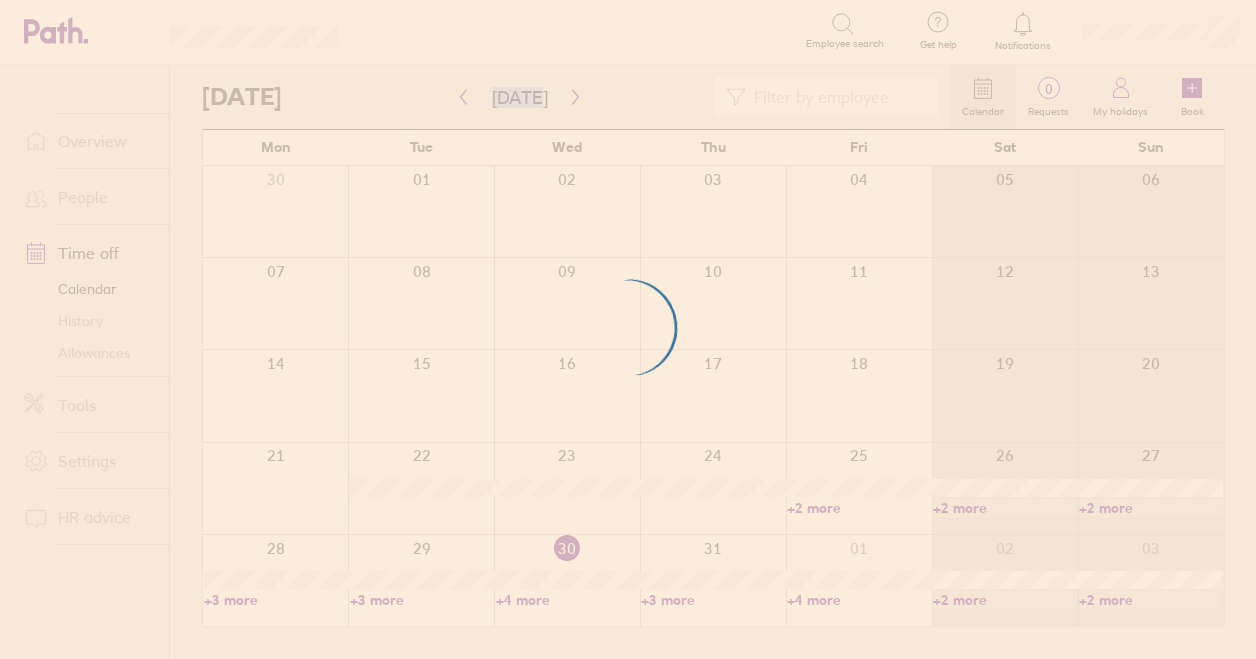 click at bounding box center [628, 329] 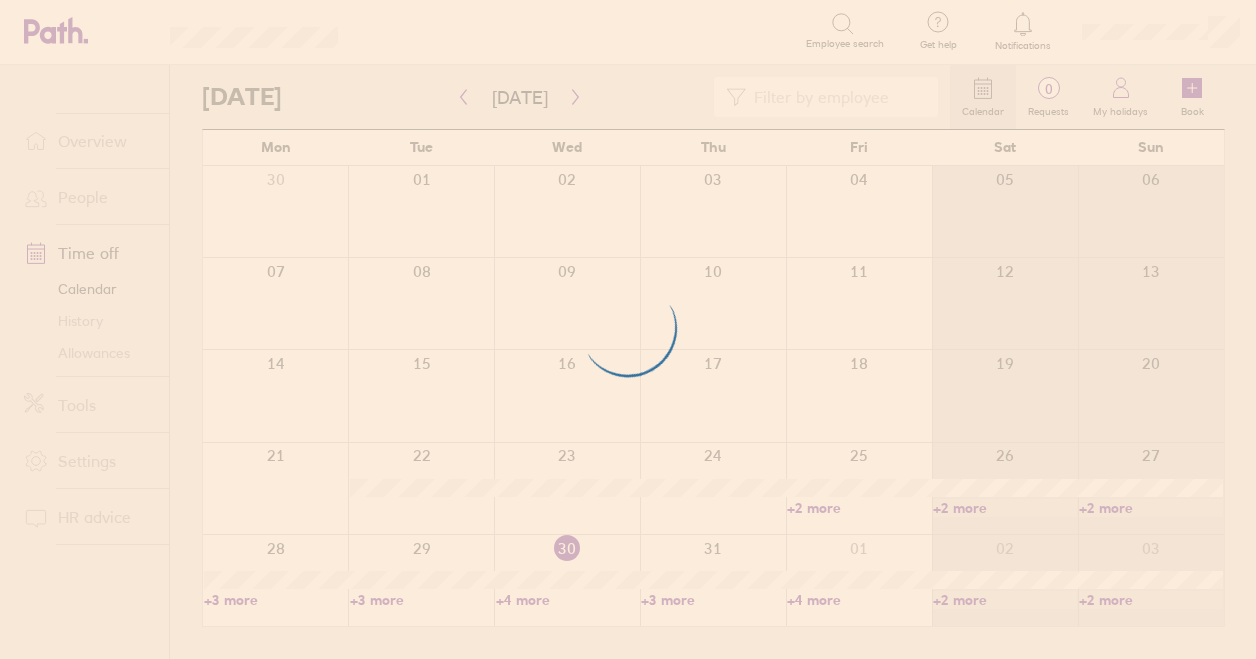 click at bounding box center (628, 329) 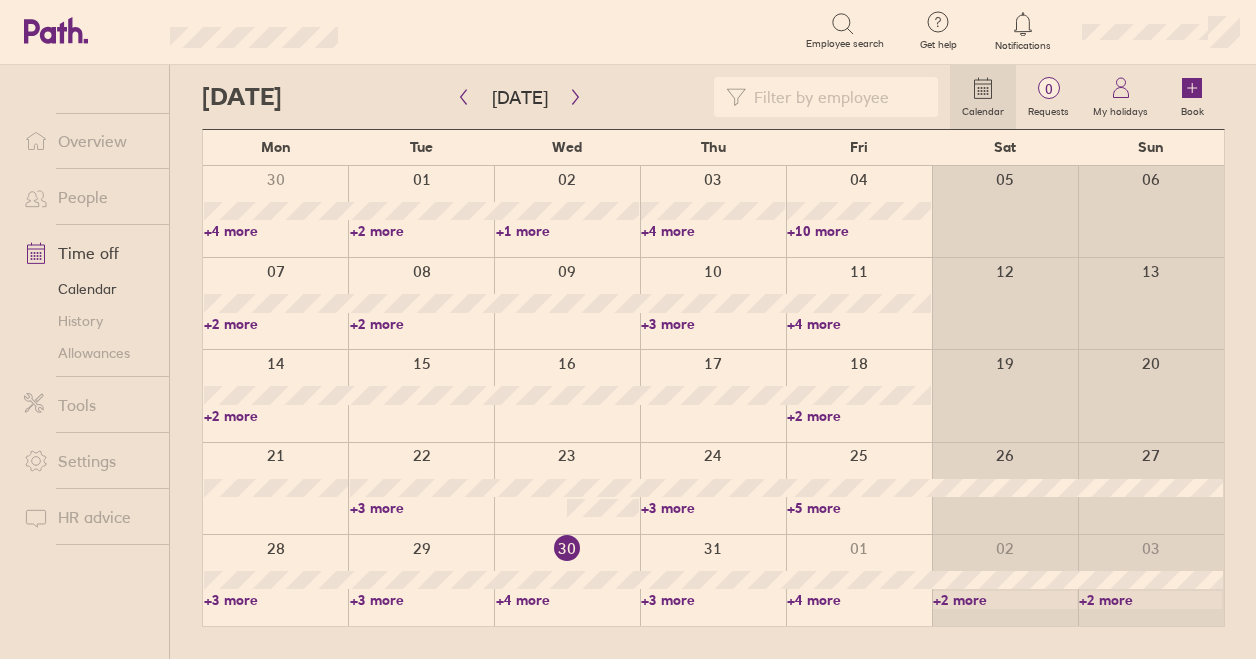 click on "Allowances" at bounding box center [88, 353] 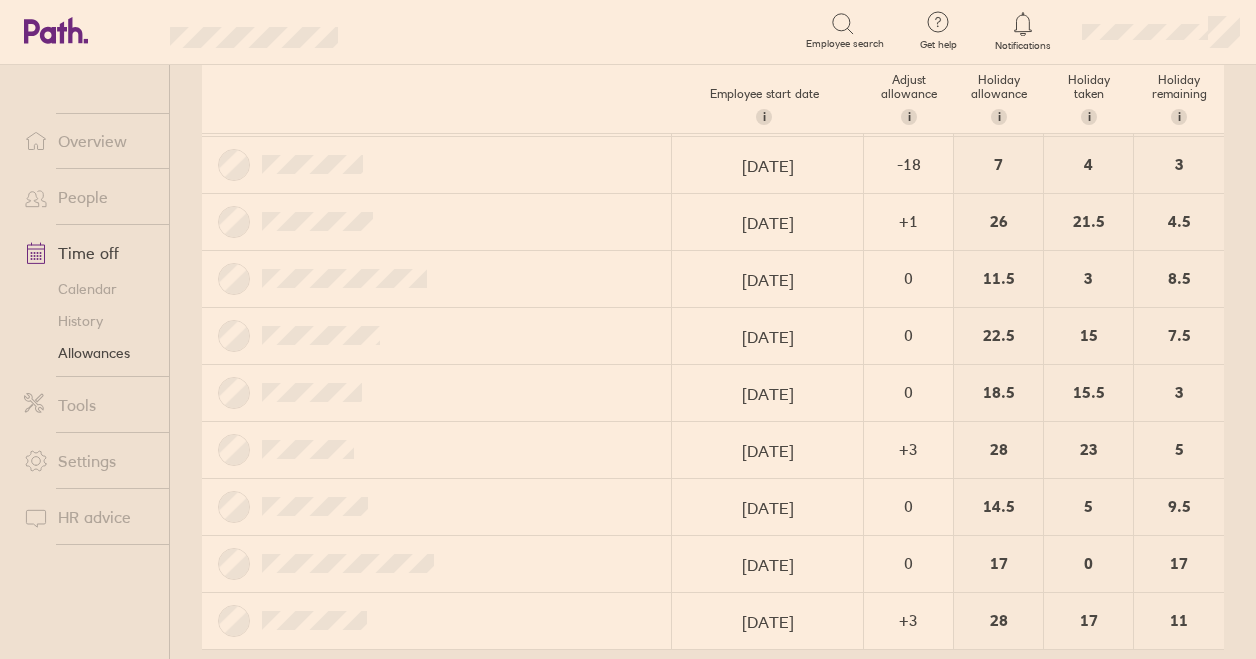 scroll, scrollTop: 1100, scrollLeft: 0, axis: vertical 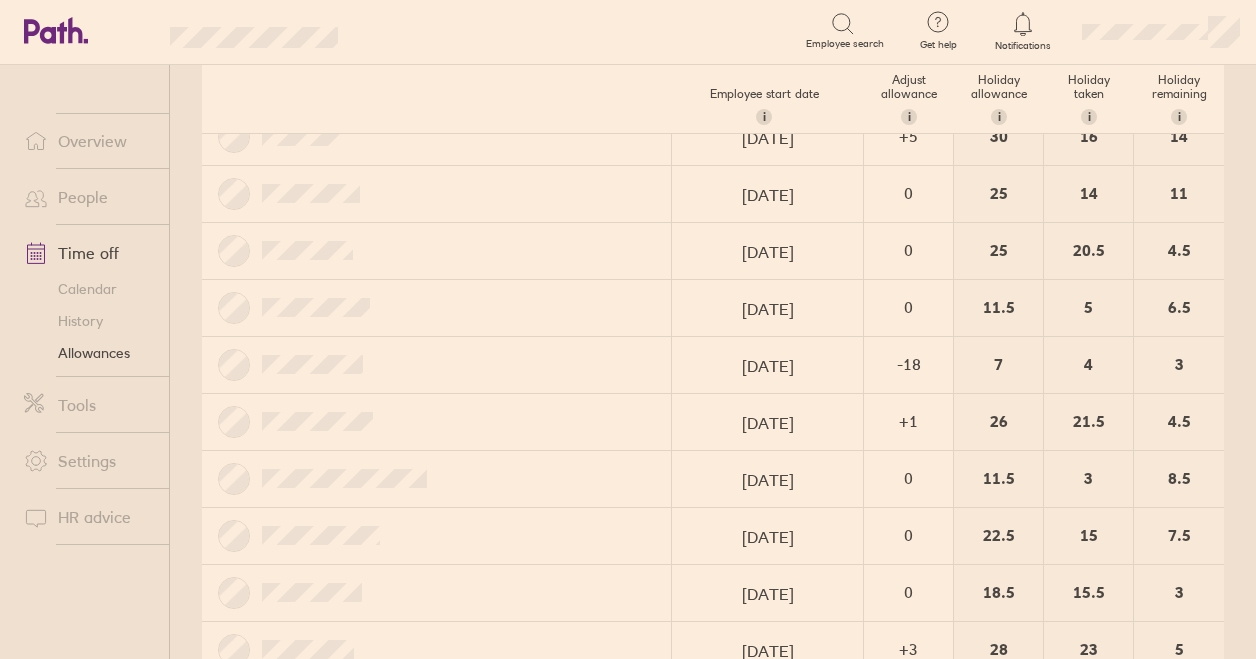 click at bounding box center [437, 365] 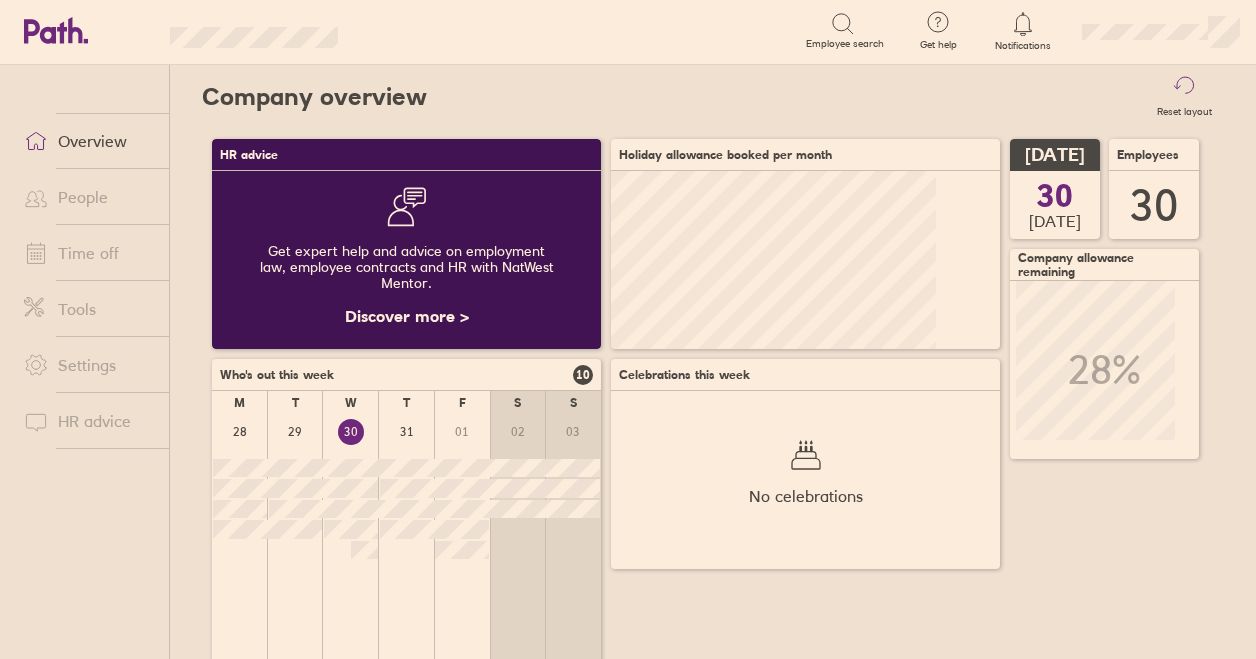 click on "Overview" at bounding box center (88, 141) 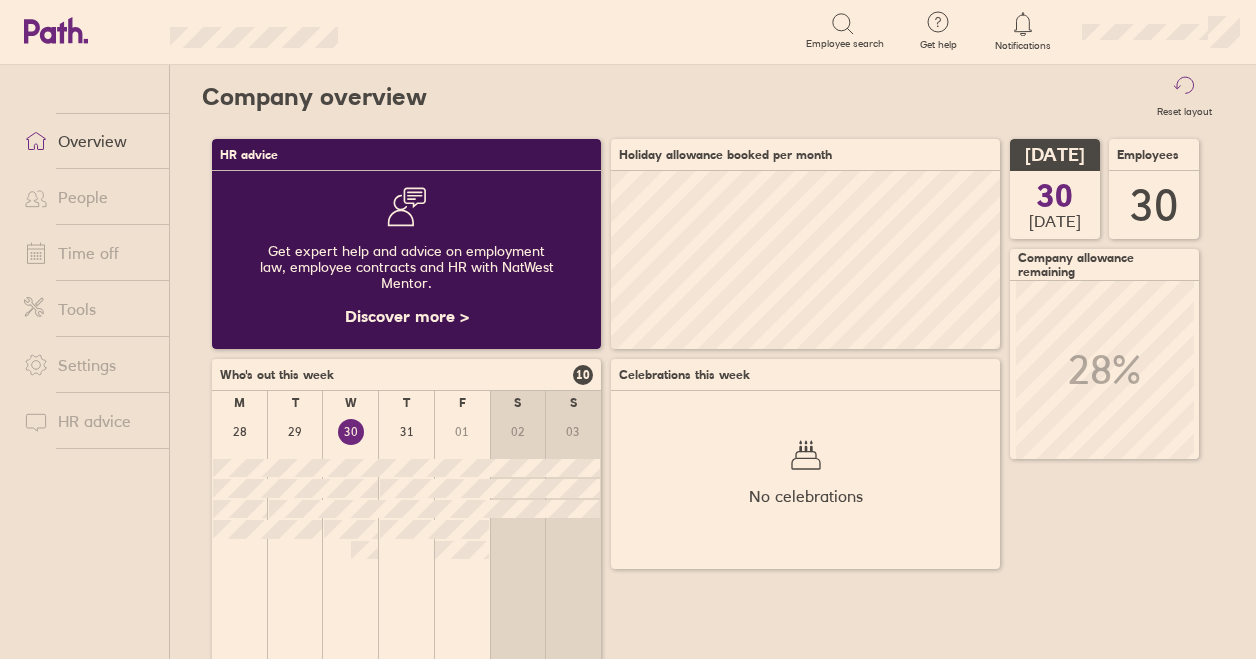 scroll, scrollTop: 999822, scrollLeft: 999822, axis: both 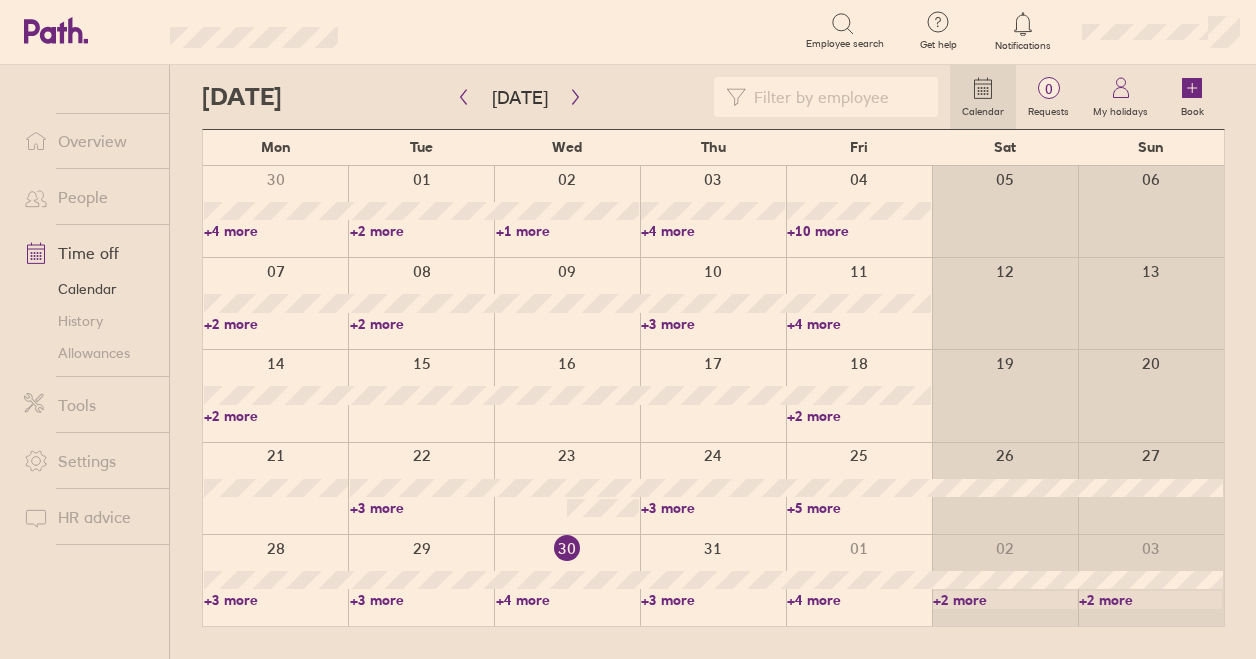 click on "People" at bounding box center [84, 197] 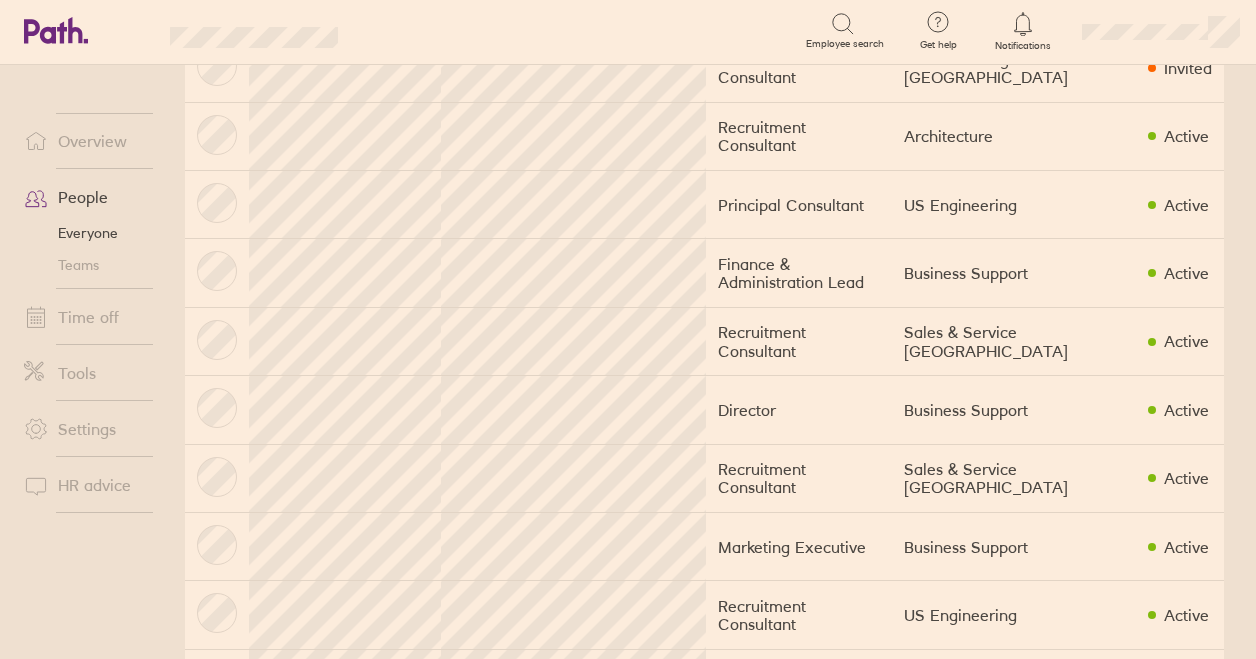 scroll, scrollTop: 1200, scrollLeft: 0, axis: vertical 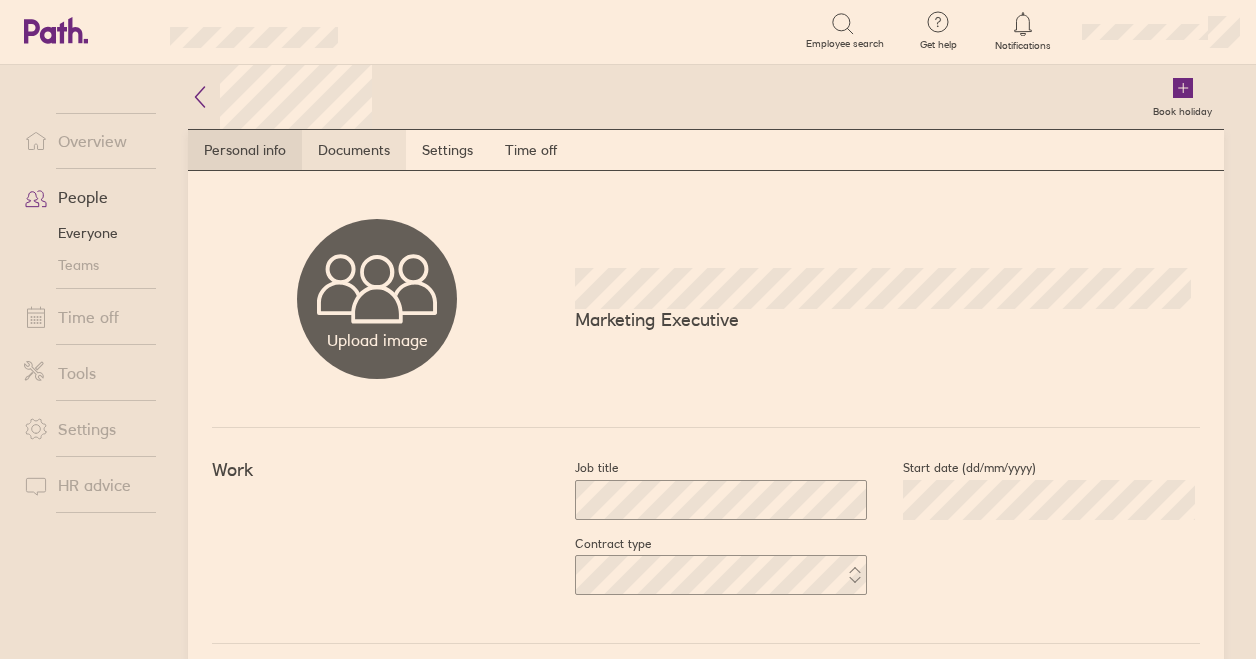 click on "Documents" at bounding box center (354, 150) 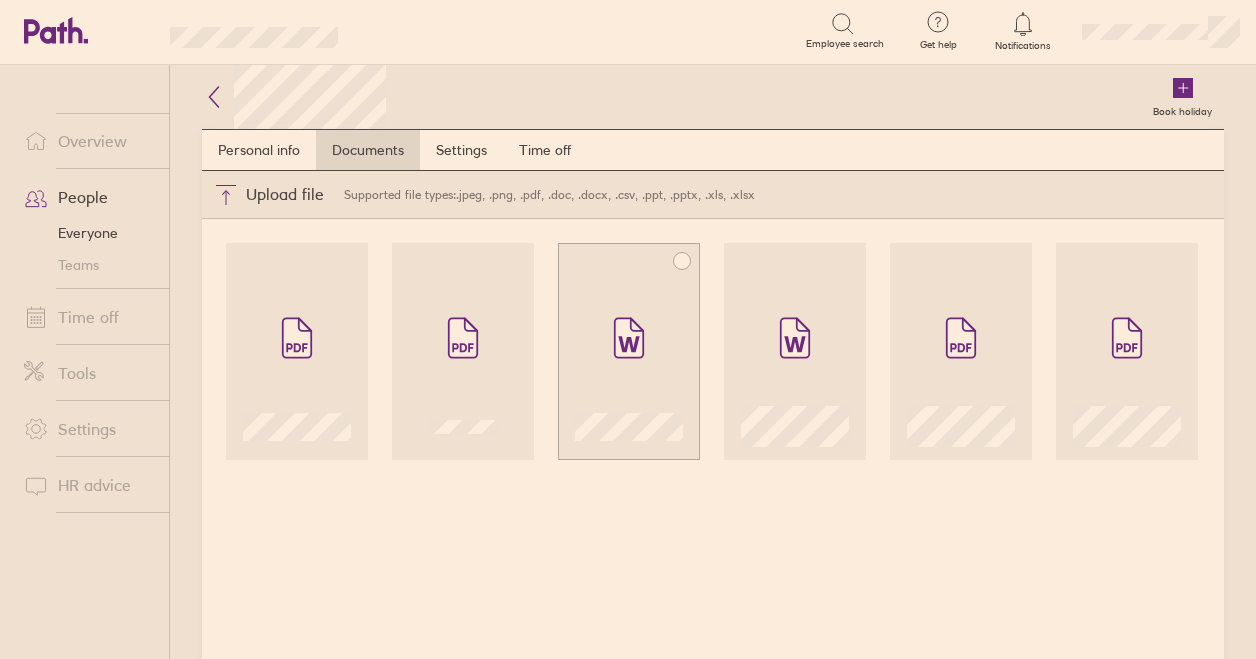 click at bounding box center [629, 351] 